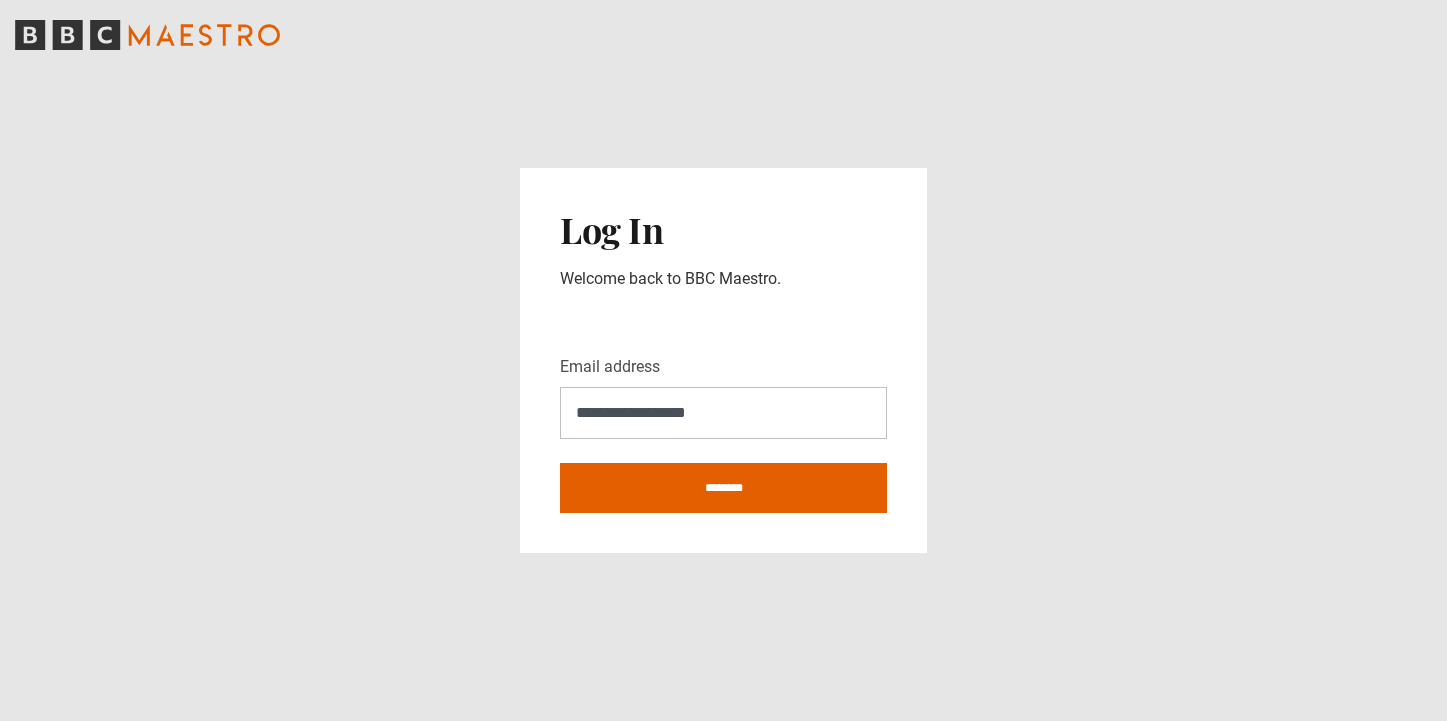scroll, scrollTop: 0, scrollLeft: 0, axis: both 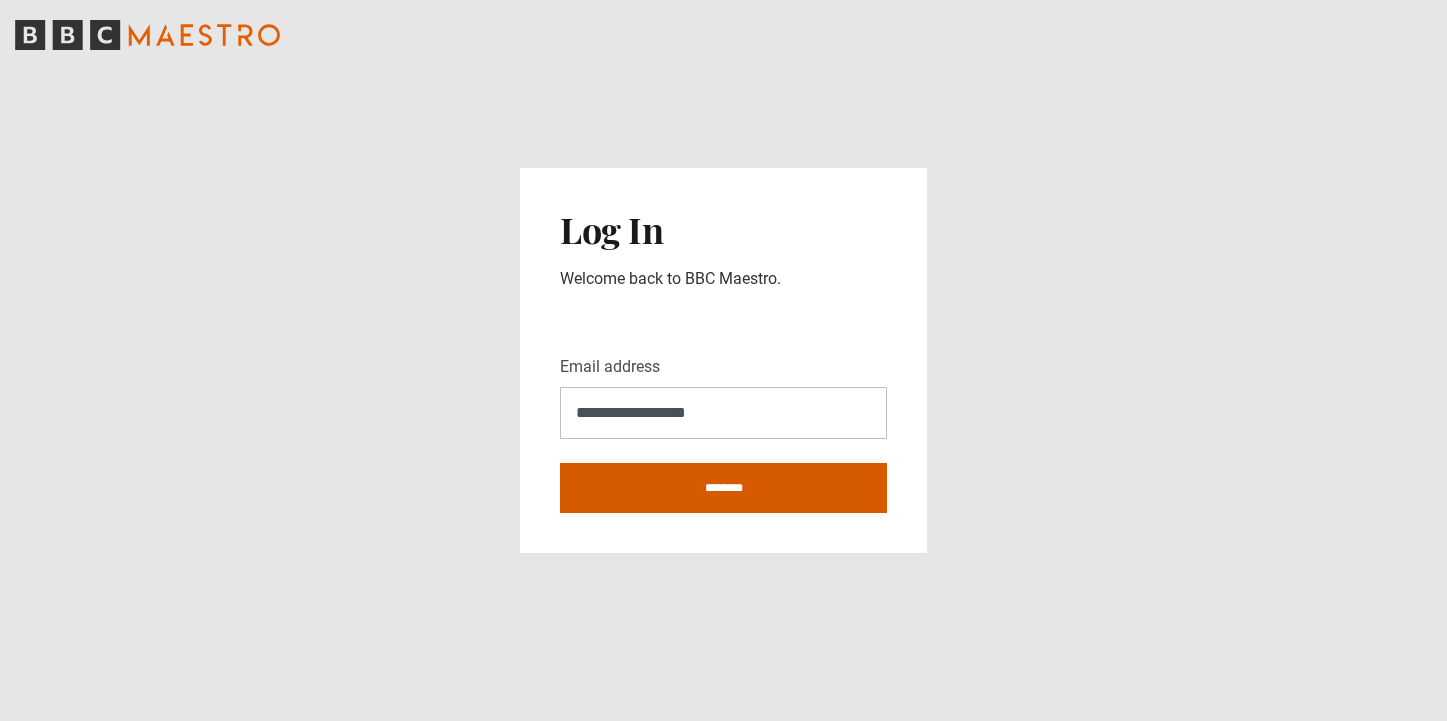 click on "********" at bounding box center [723, 488] 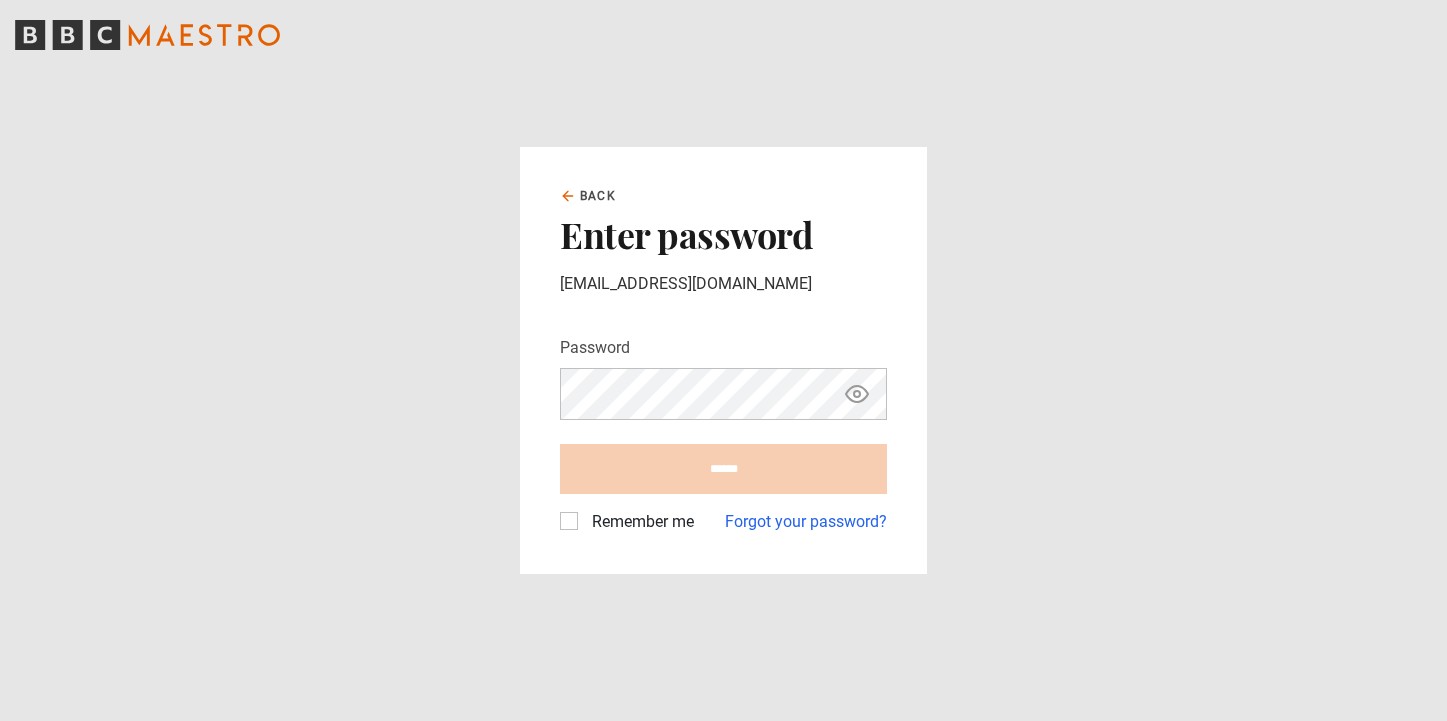scroll, scrollTop: 0, scrollLeft: 0, axis: both 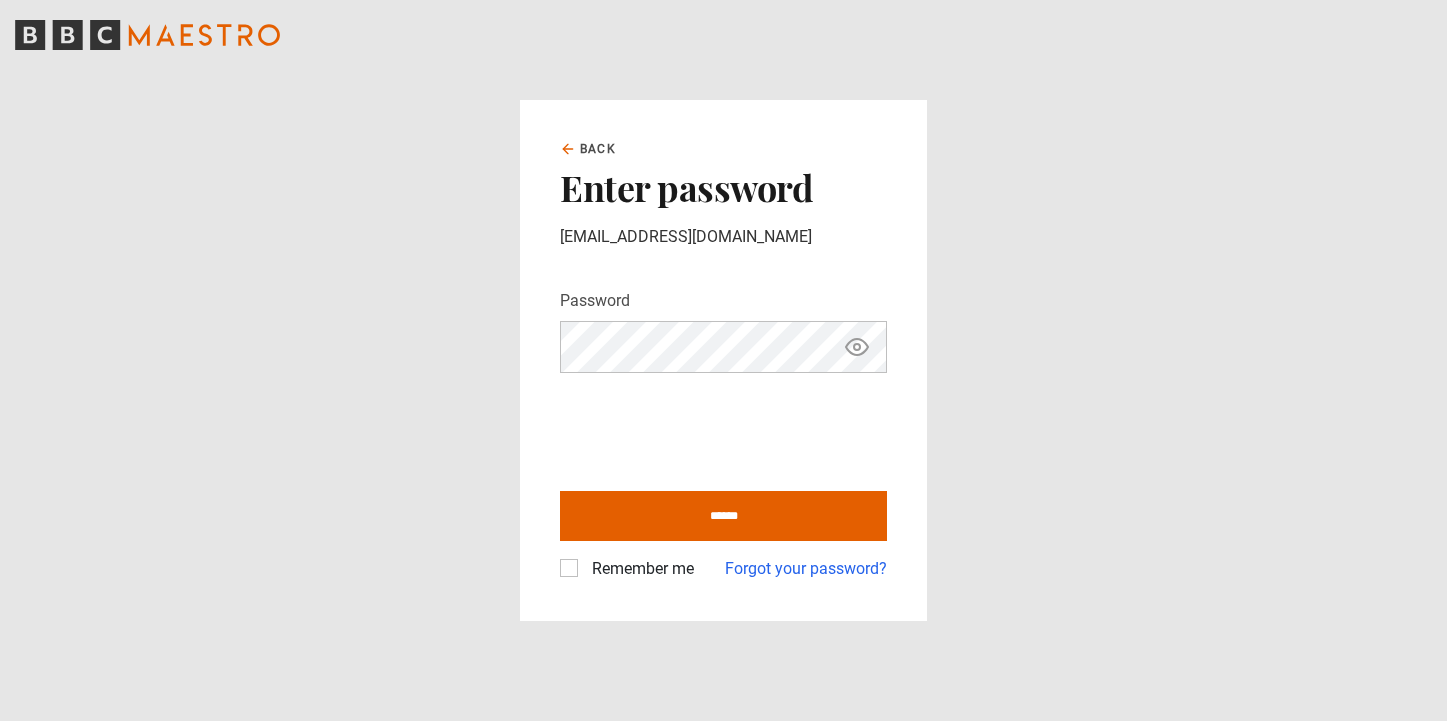 click on "******" at bounding box center [723, 516] 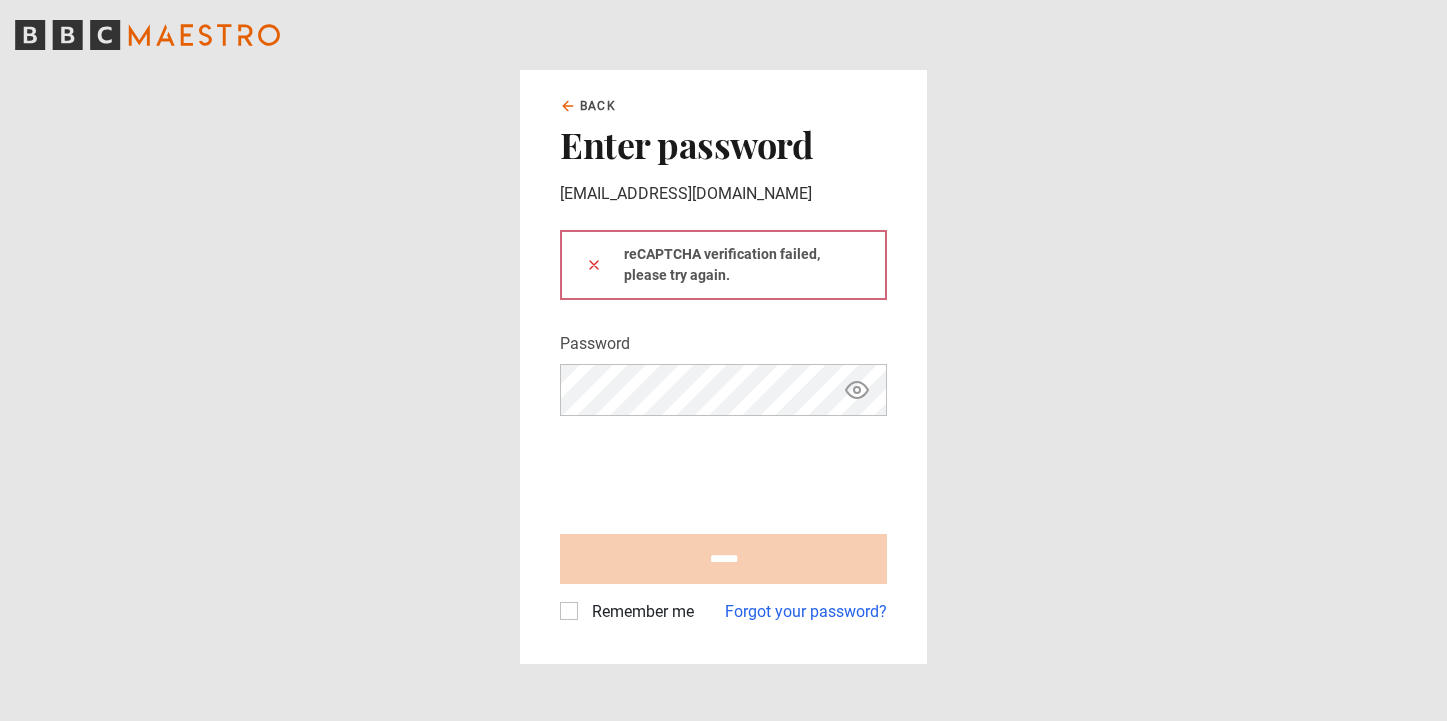 scroll, scrollTop: 0, scrollLeft: 0, axis: both 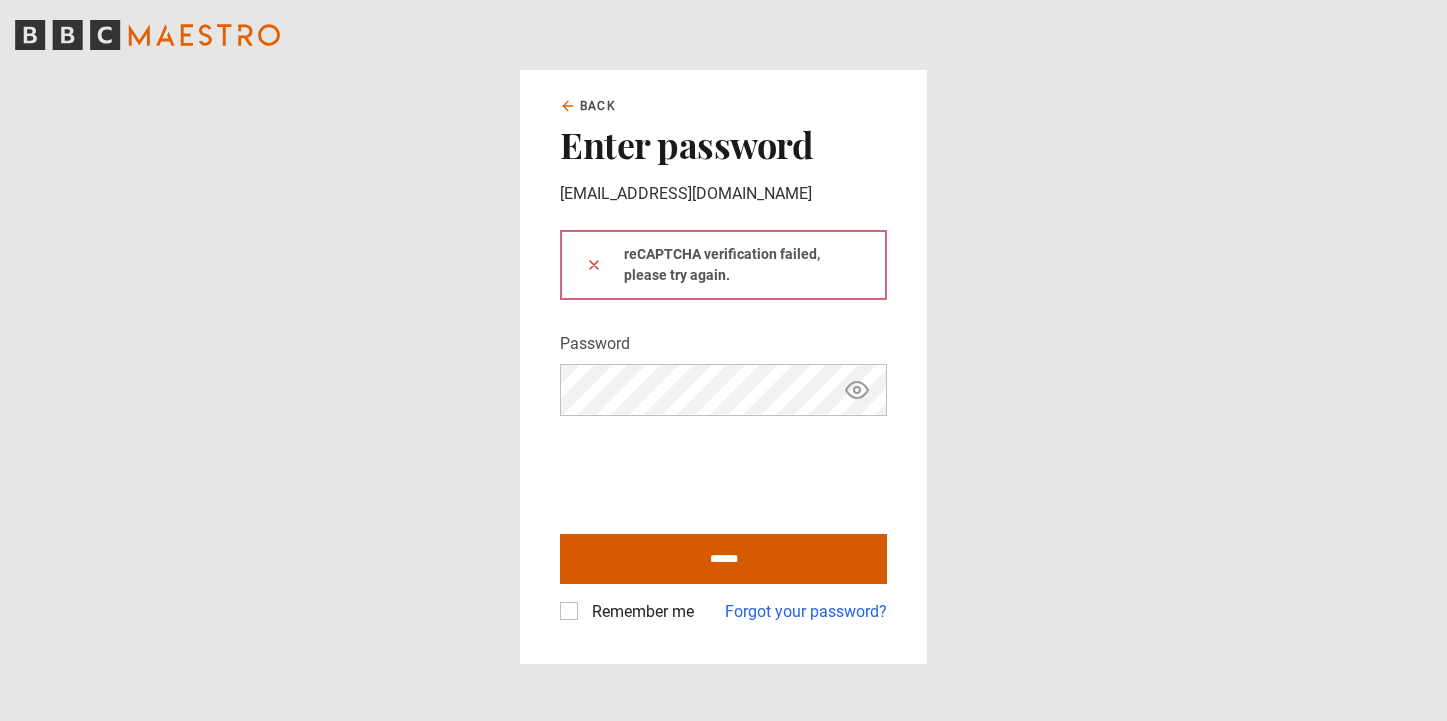 click on "******" at bounding box center [723, 559] 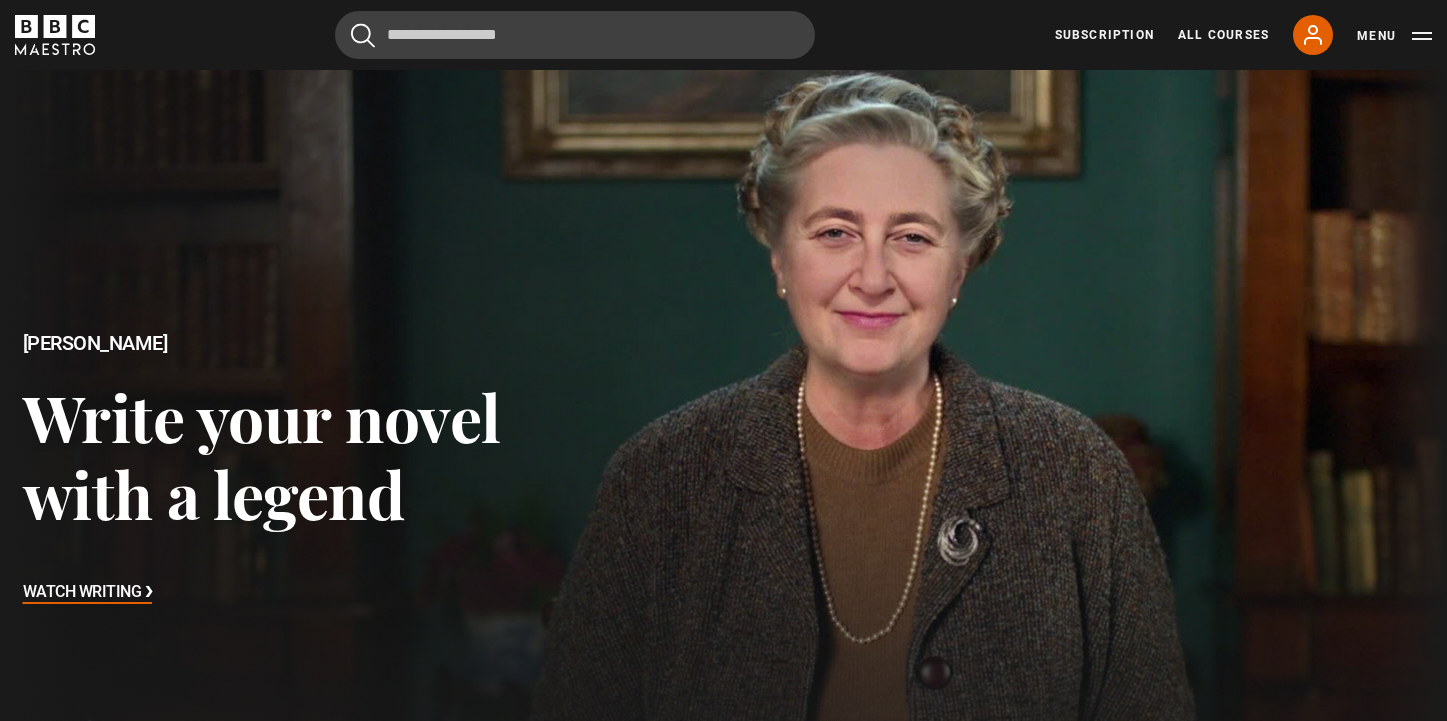 scroll, scrollTop: 0, scrollLeft: 0, axis: both 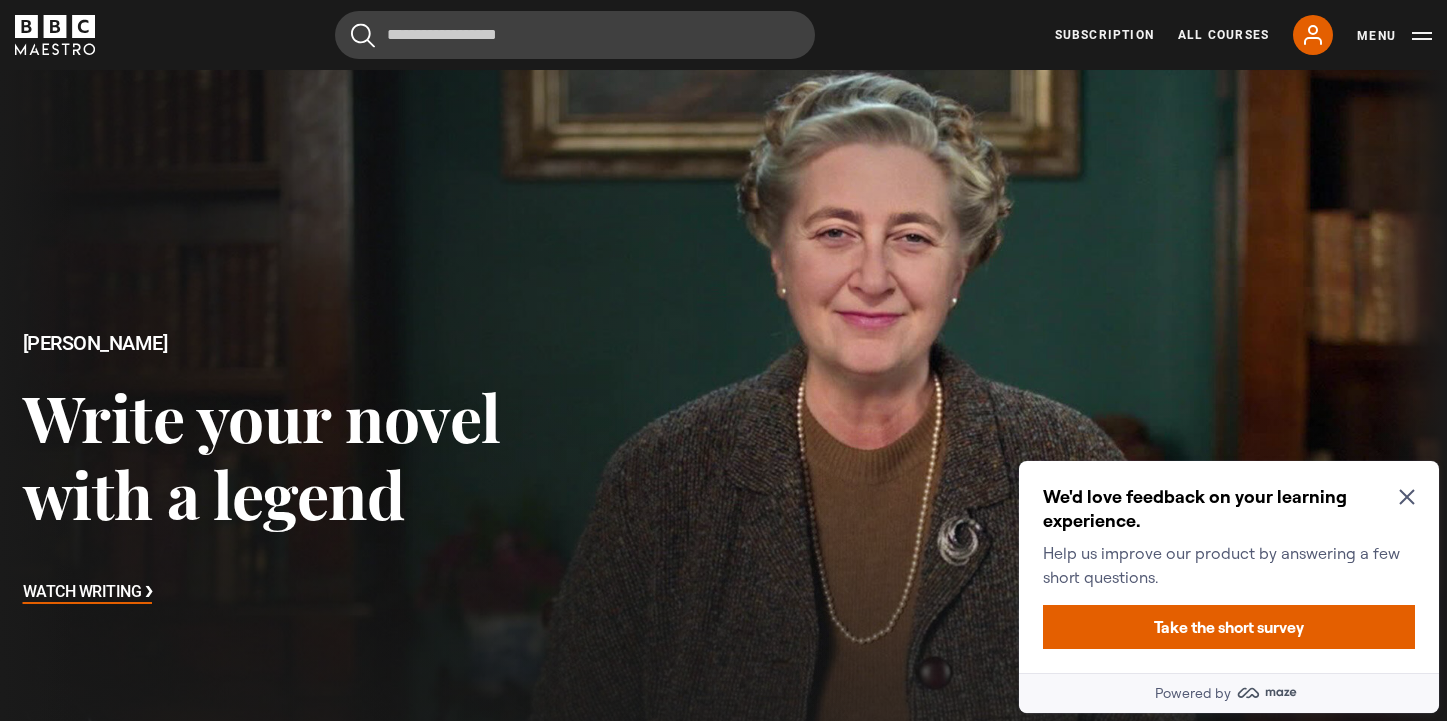 click 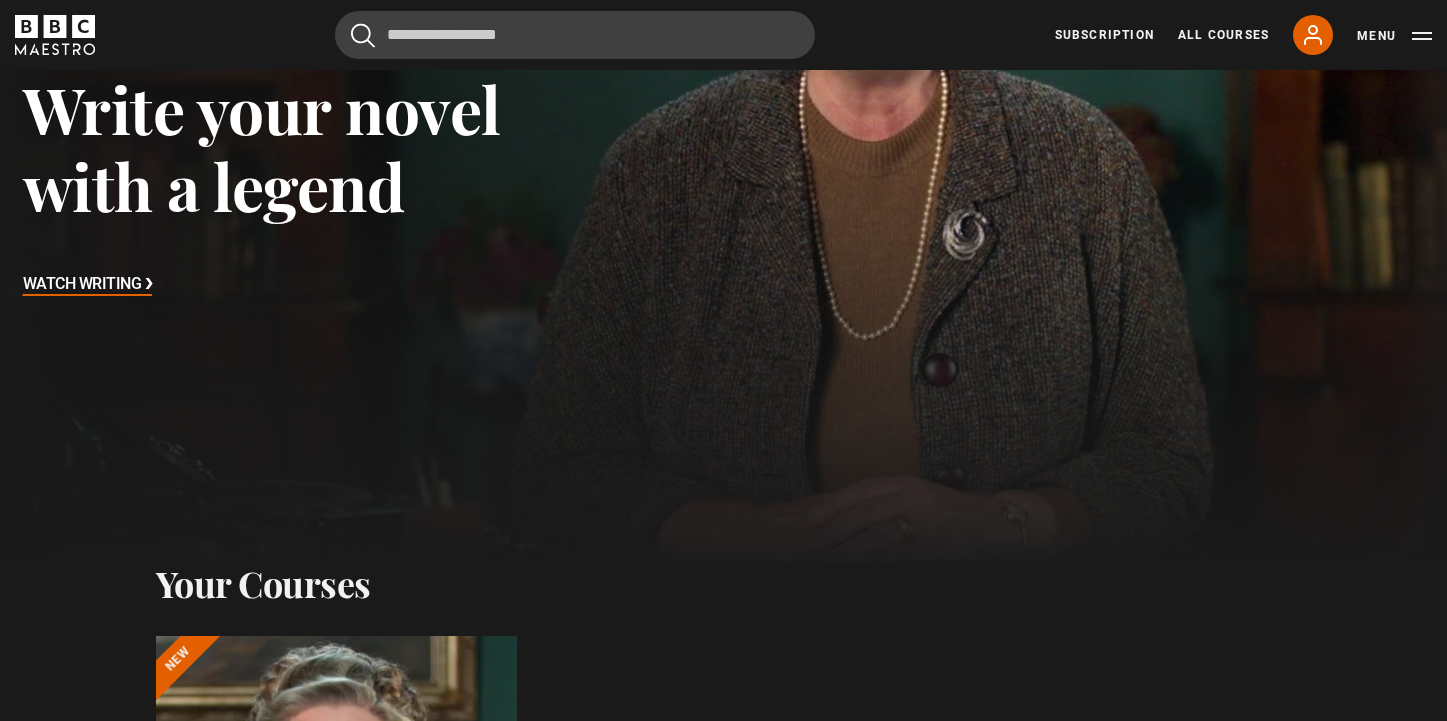 scroll, scrollTop: 300, scrollLeft: 0, axis: vertical 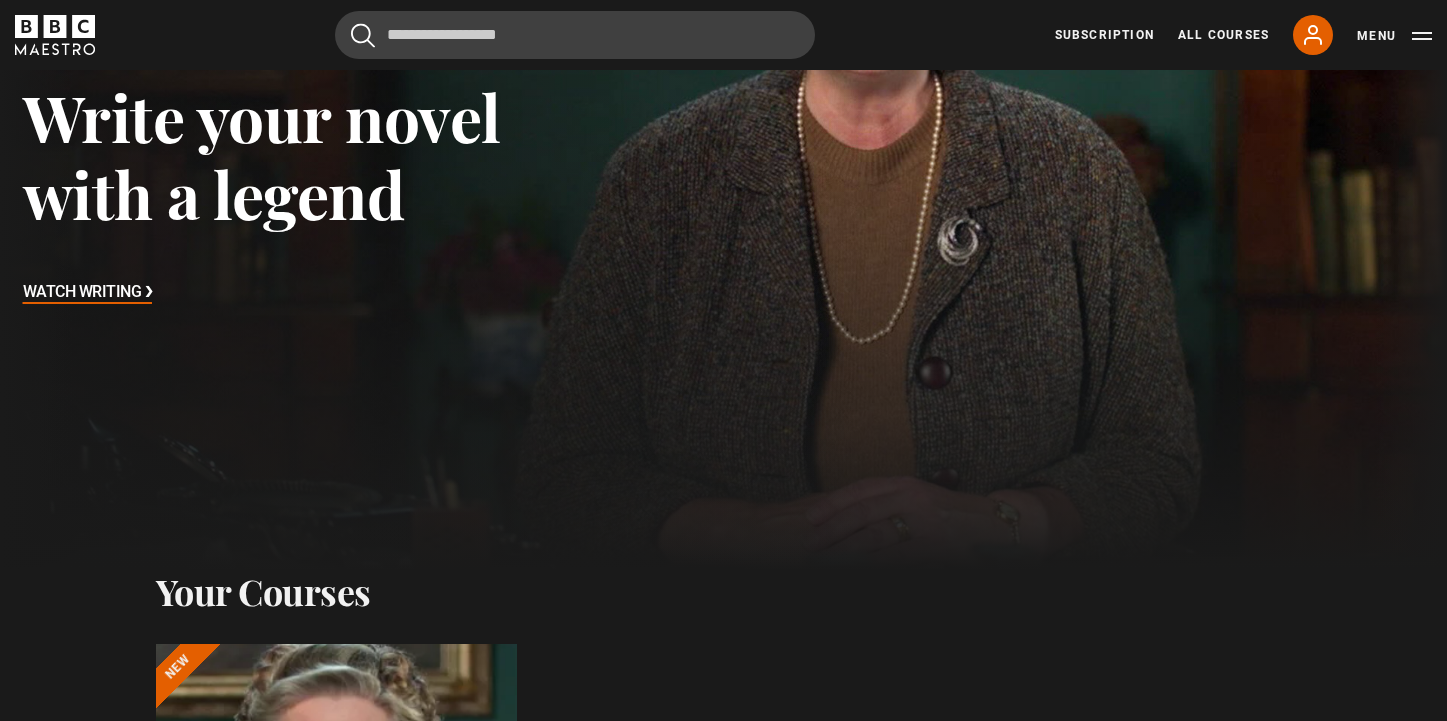 click at bounding box center [335, 884] 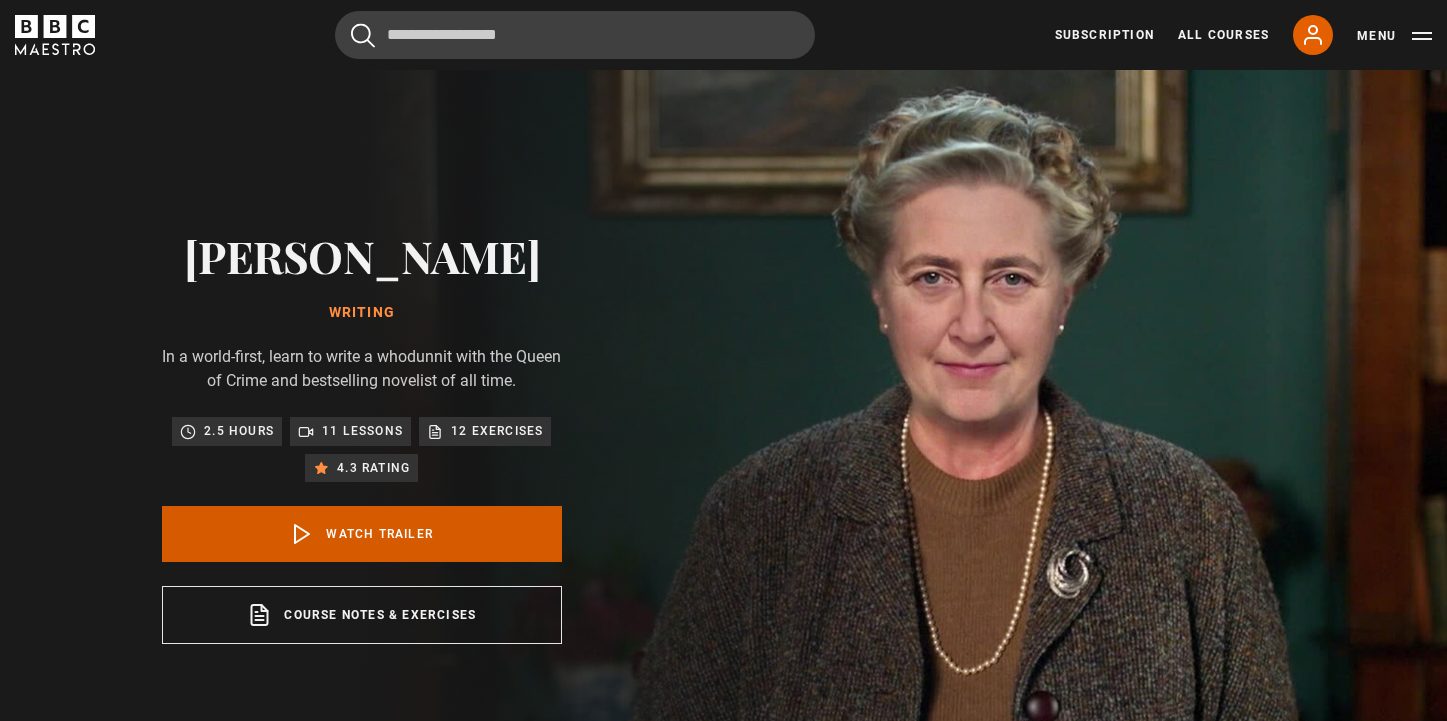scroll, scrollTop: 0, scrollLeft: 0, axis: both 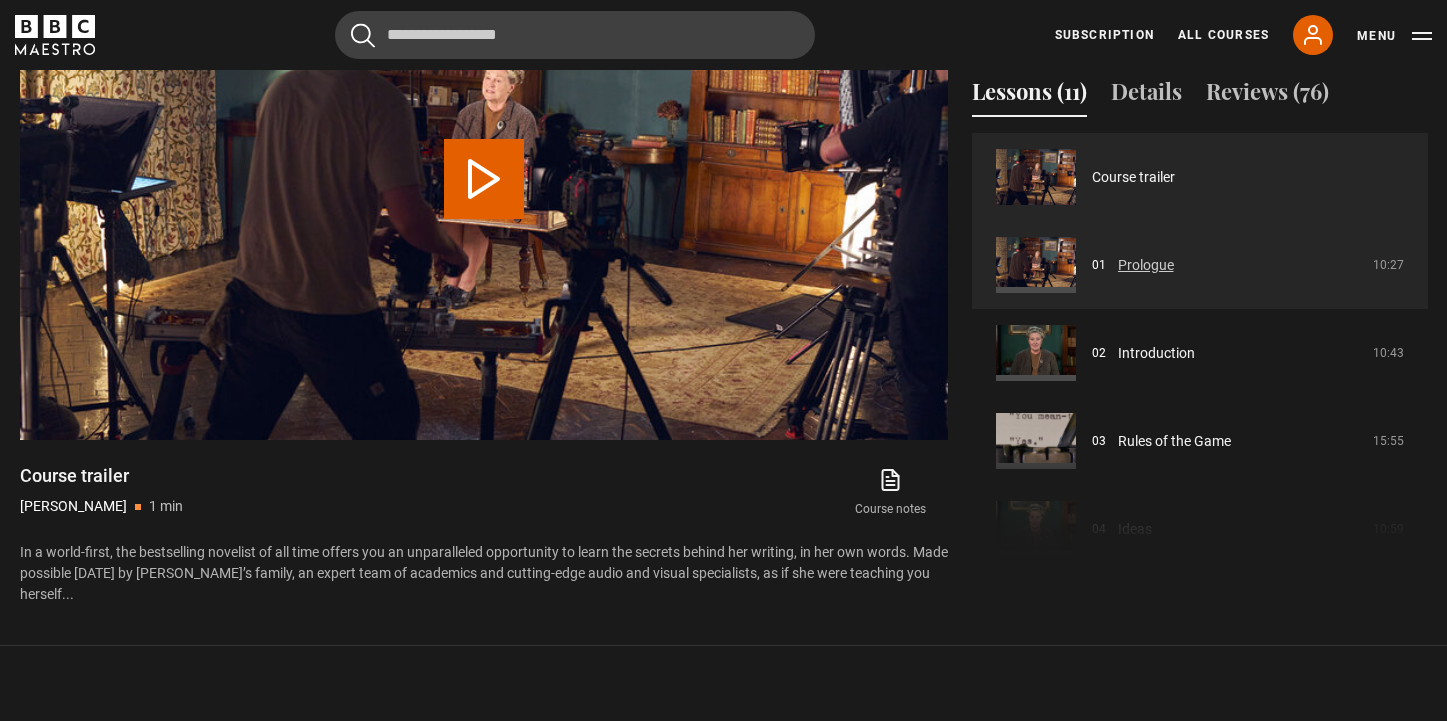 click on "Prologue" 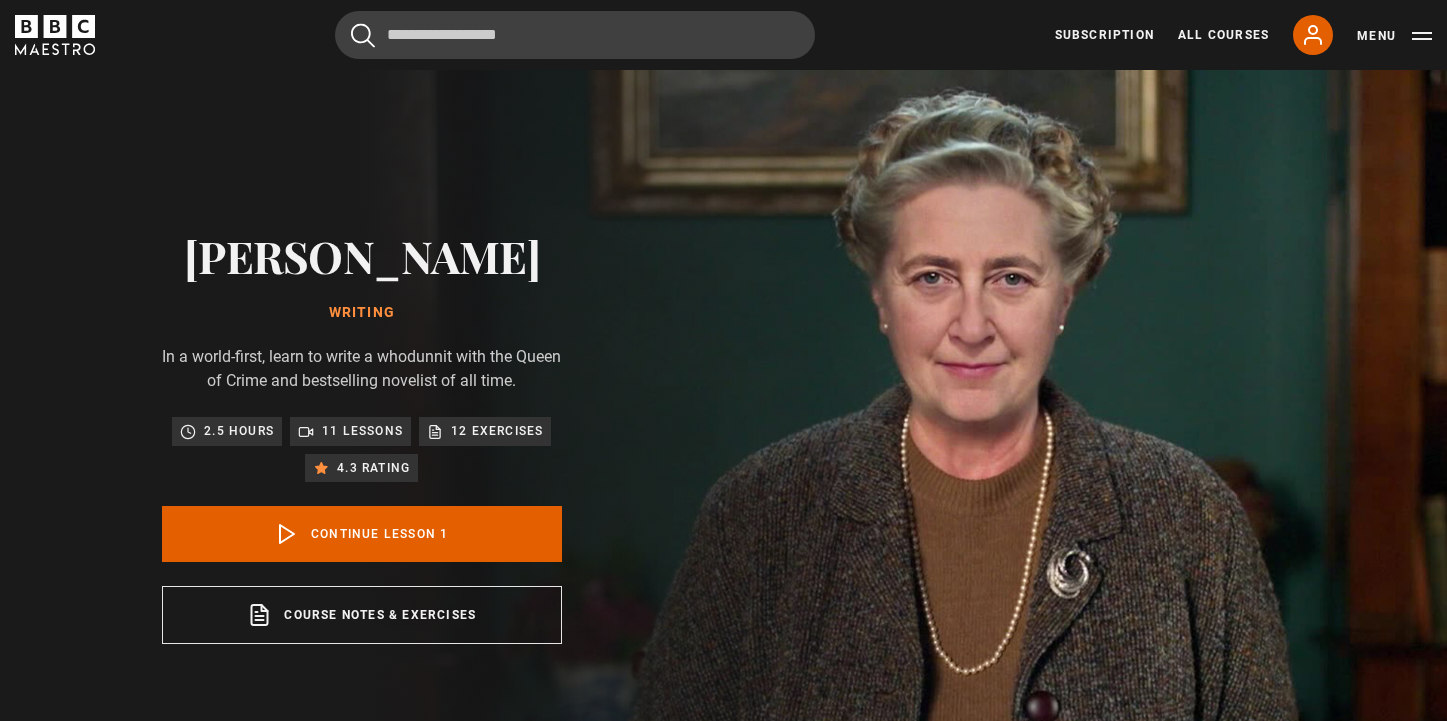 scroll, scrollTop: 804, scrollLeft: 0, axis: vertical 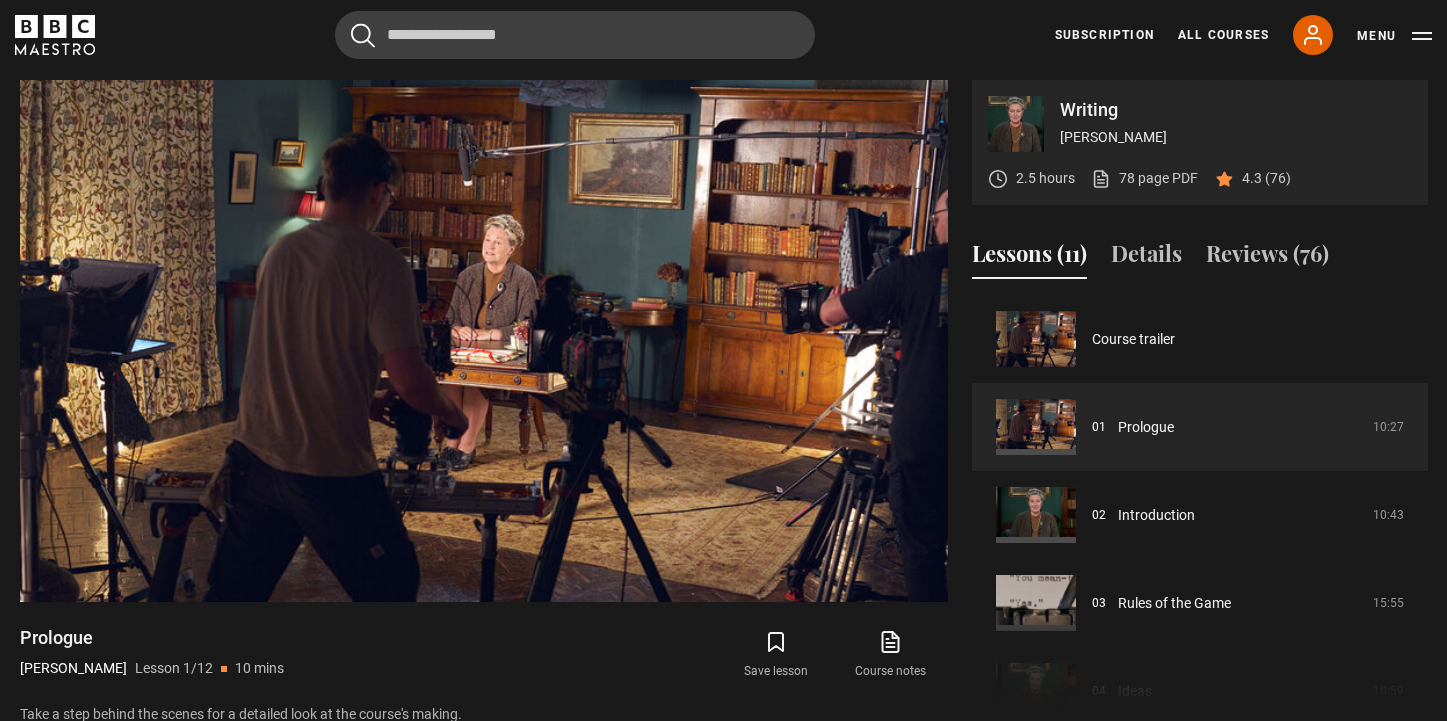 drag, startPoint x: 1122, startPoint y: 175, endPoint x: 1008, endPoint y: 6, distance: 203.85535 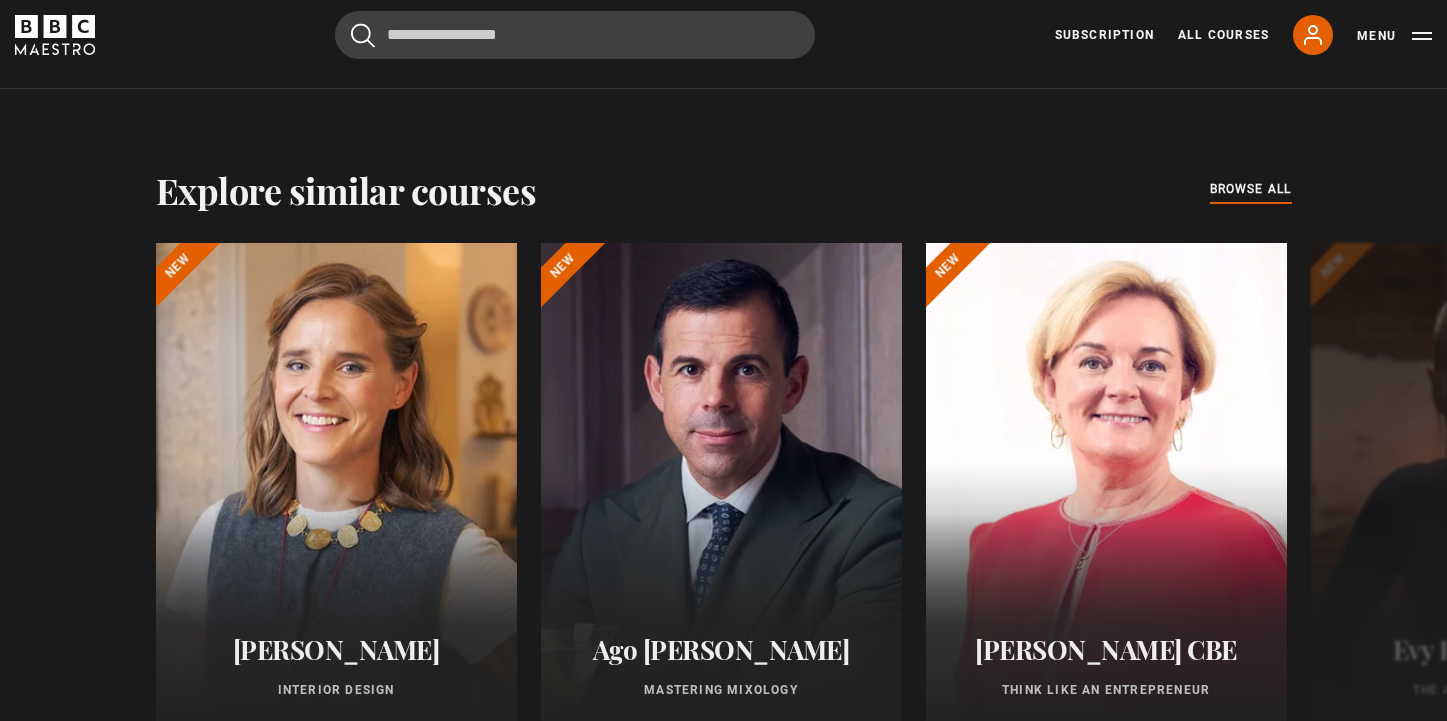 scroll, scrollTop: 1583, scrollLeft: 0, axis: vertical 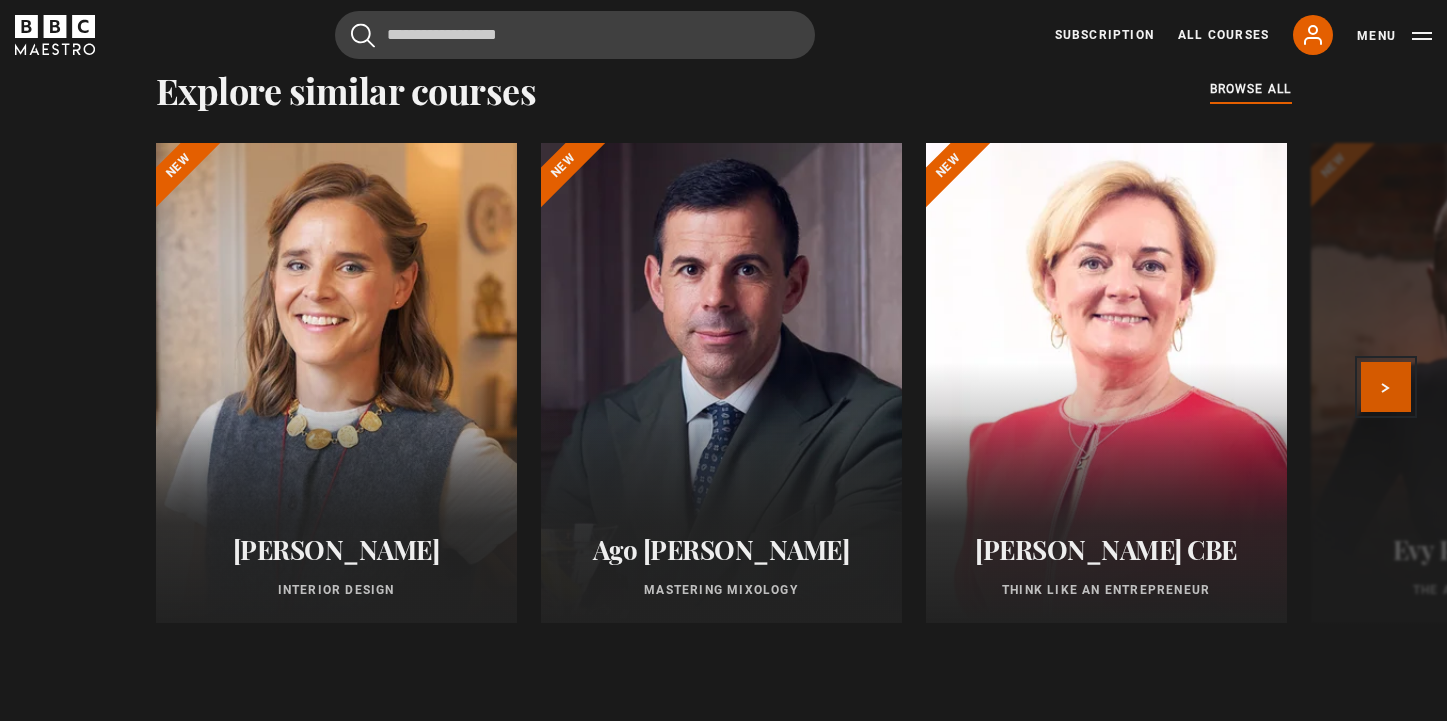 click on "Next" at bounding box center [1386, 387] 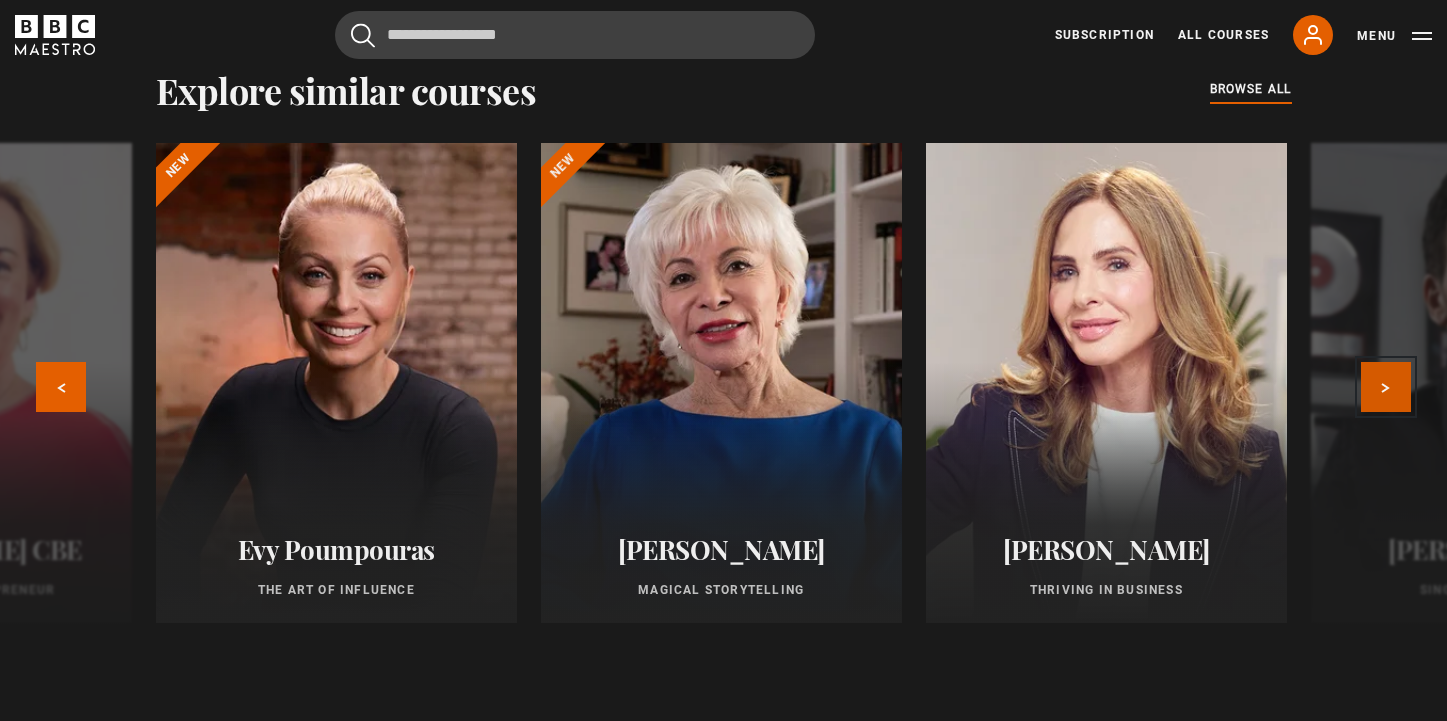 click on "Next" at bounding box center [1386, 387] 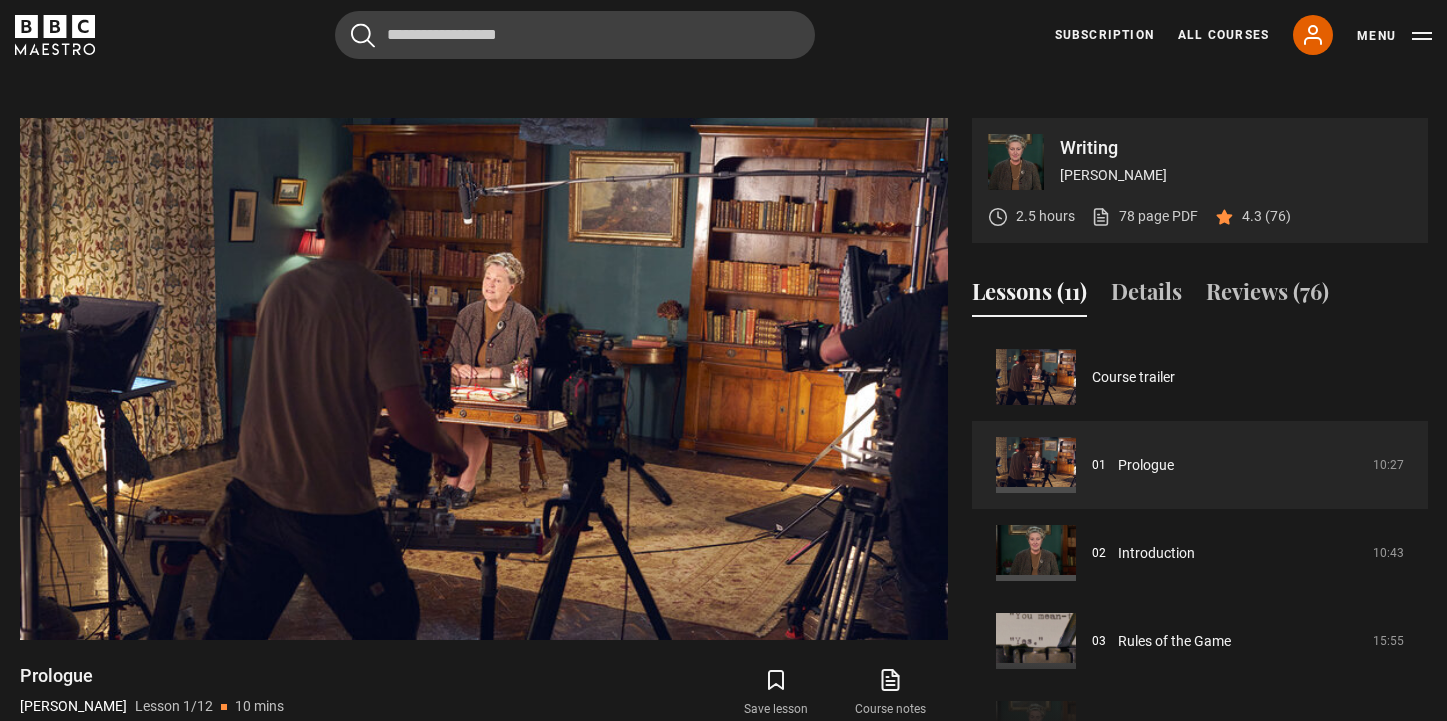 scroll, scrollTop: 761, scrollLeft: 0, axis: vertical 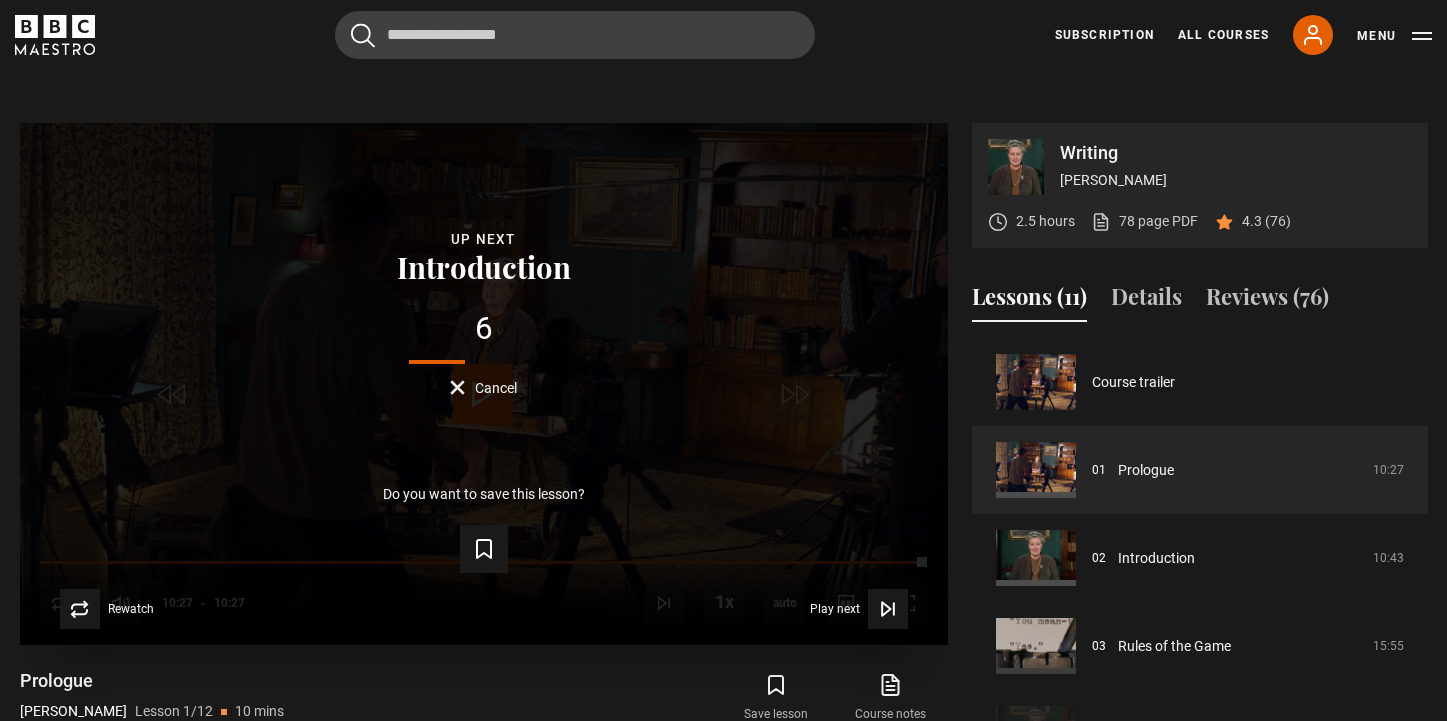 click on "Cancel" at bounding box center (483, 387) 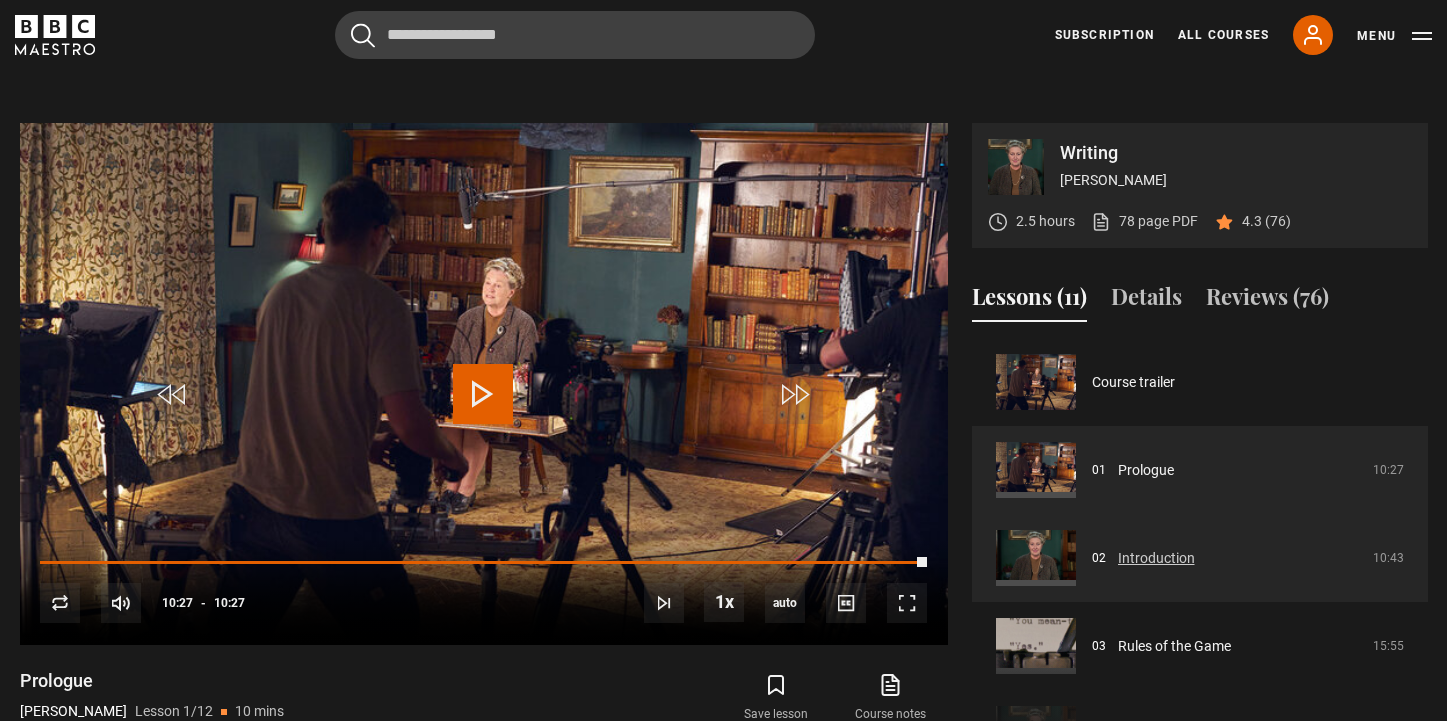 click on "Introduction" at bounding box center (1156, 558) 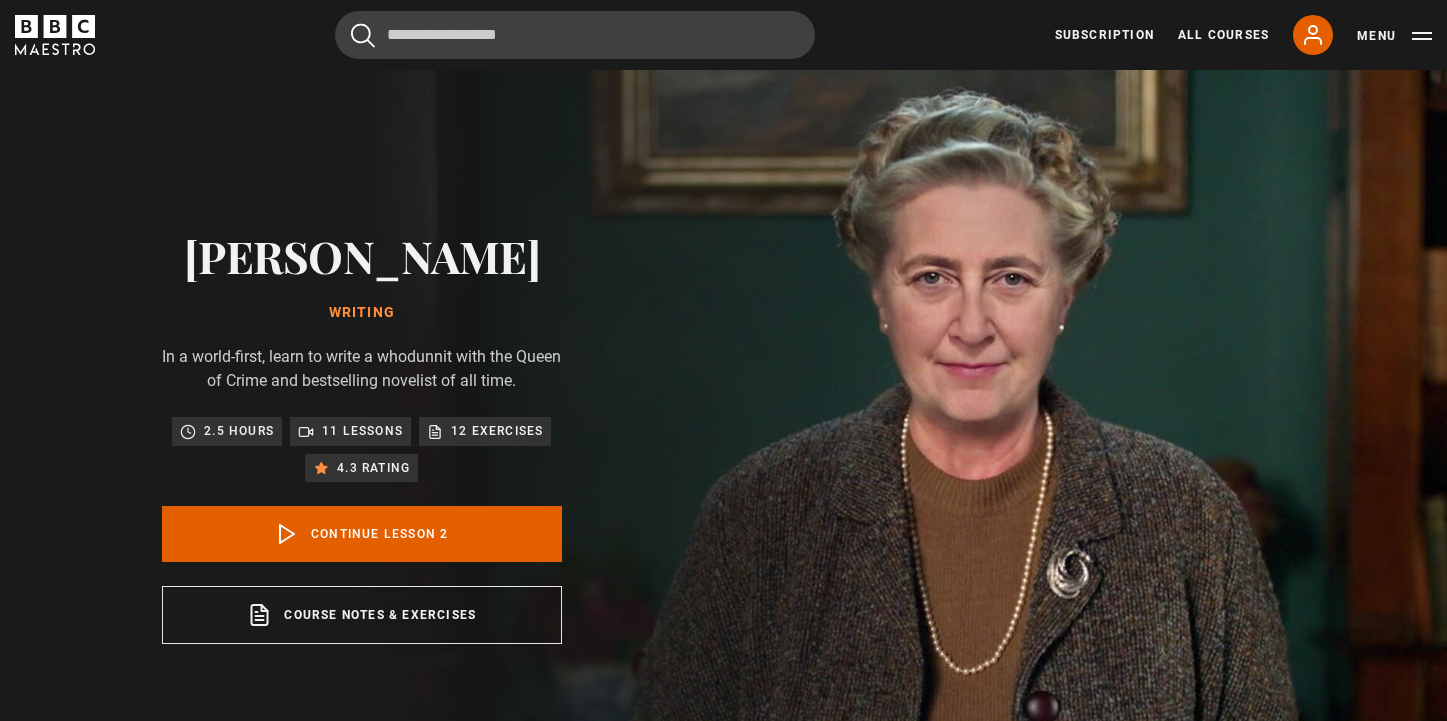 scroll, scrollTop: 804, scrollLeft: 0, axis: vertical 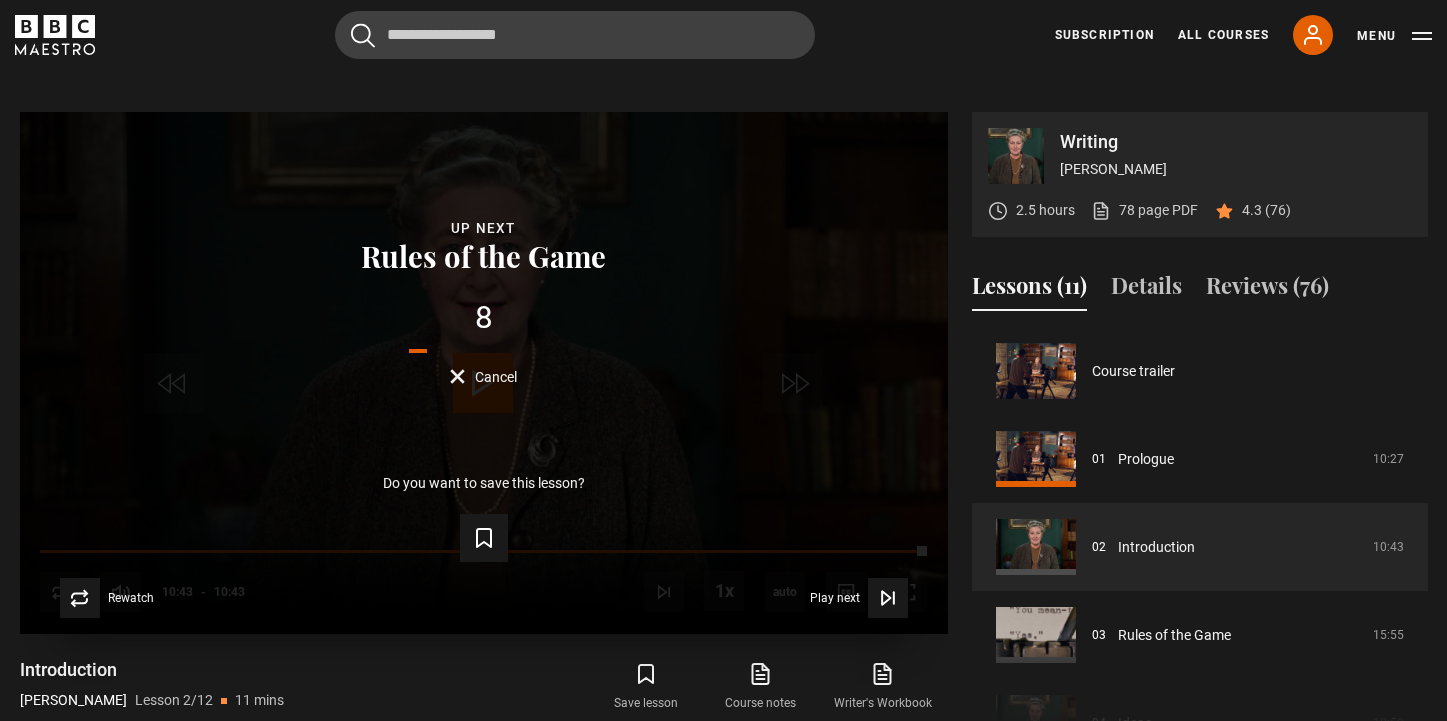 click on "Cancel" at bounding box center [483, 376] 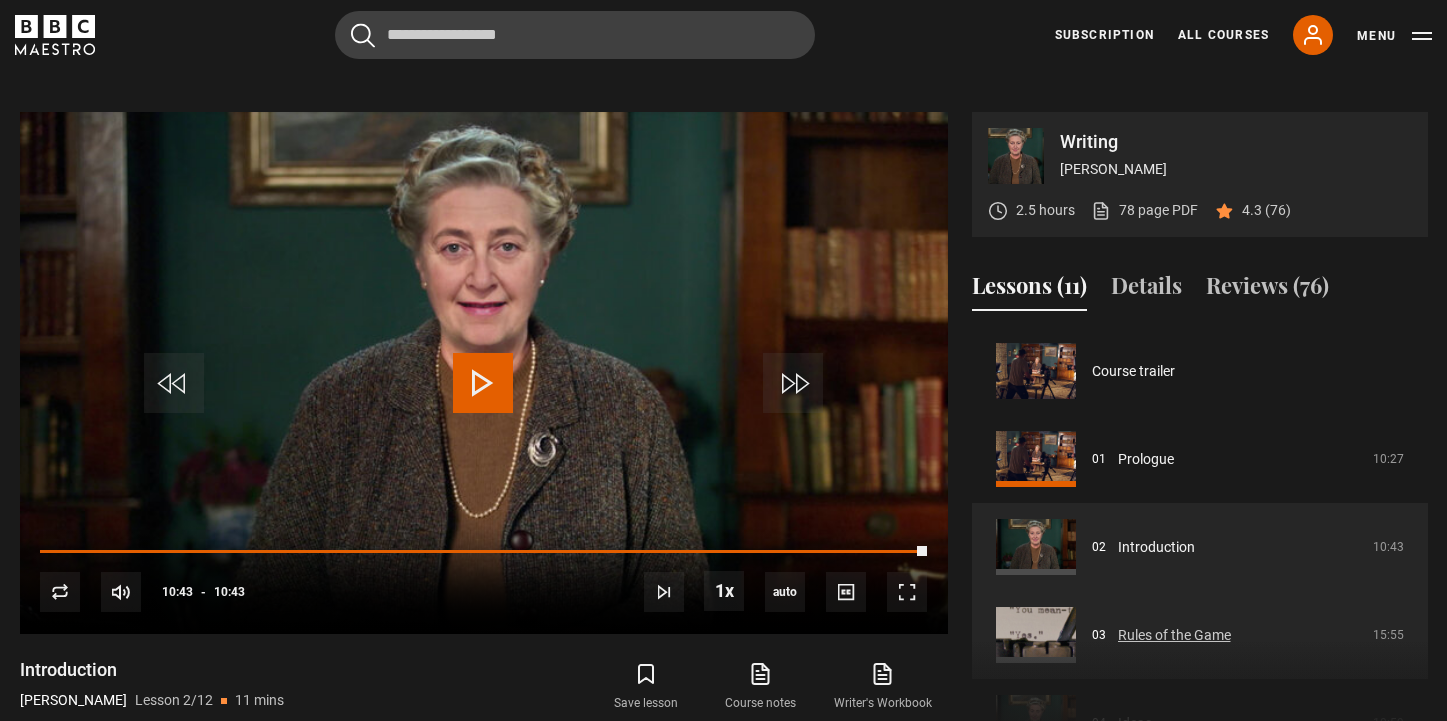 click on "Rules of the Game" at bounding box center (1174, 635) 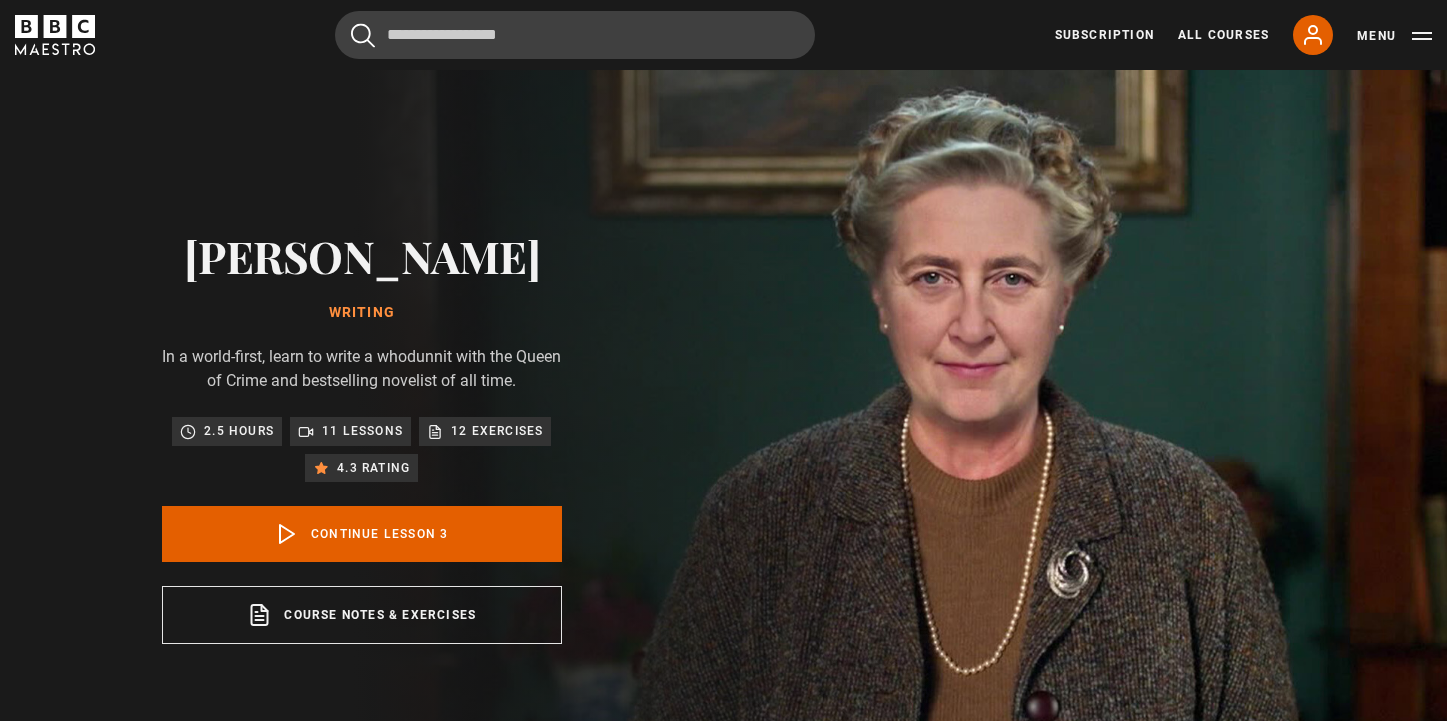 scroll, scrollTop: 804, scrollLeft: 0, axis: vertical 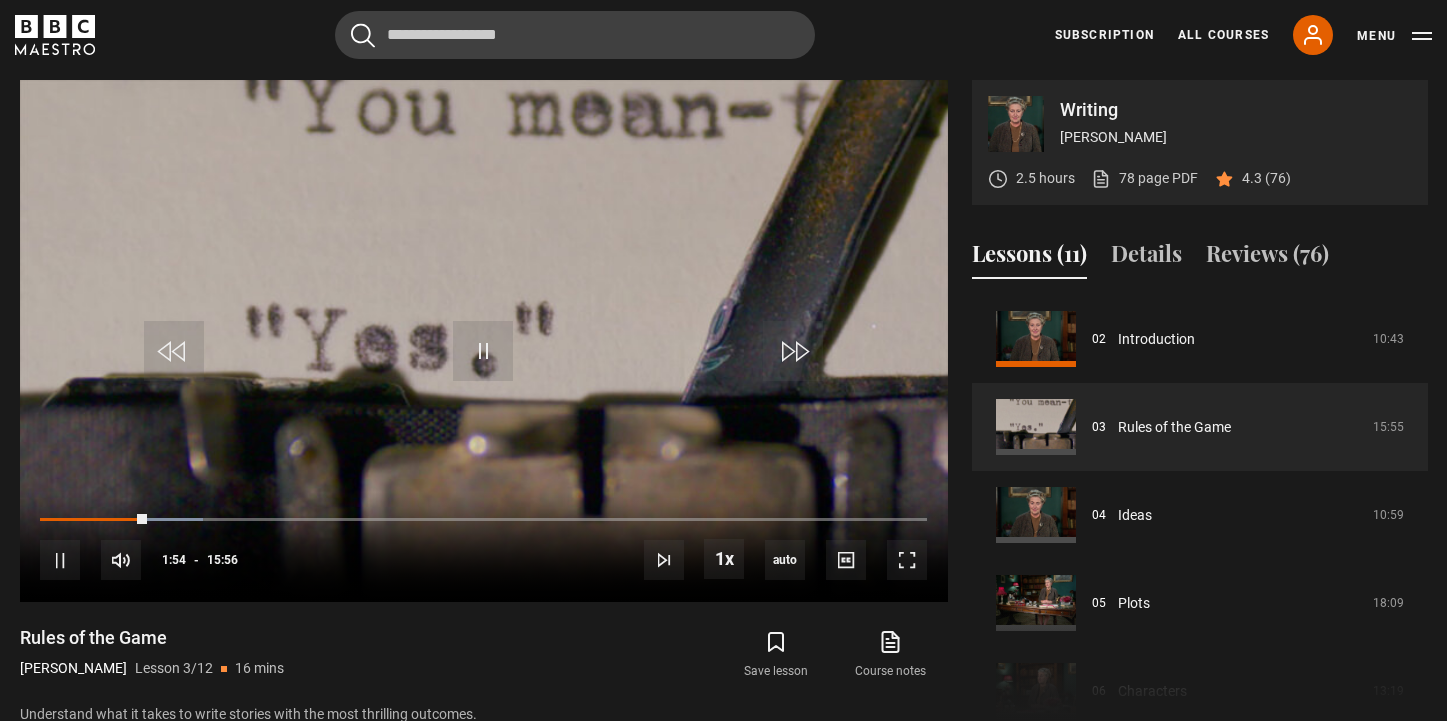 drag, startPoint x: 916, startPoint y: 640, endPoint x: 847, endPoint y: 50, distance: 594.02106 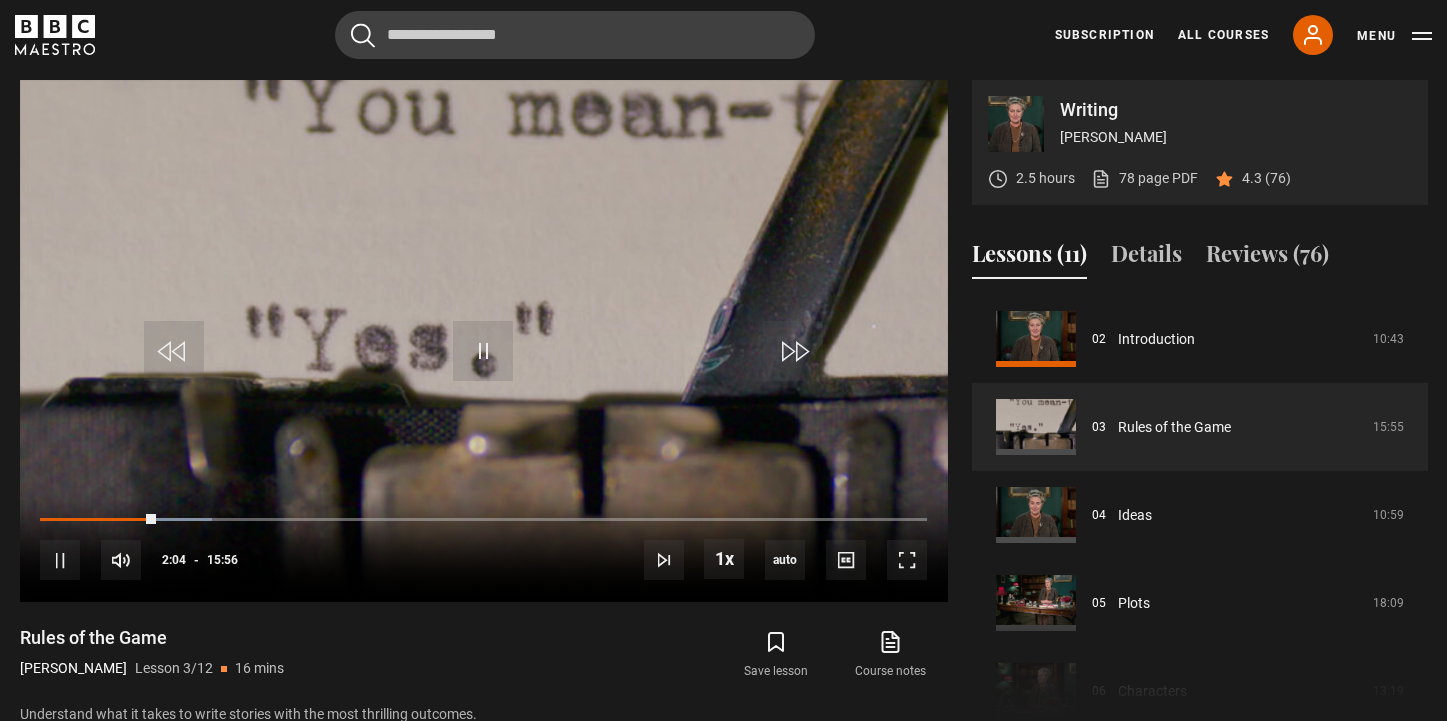 click on "Cancel
Courses
Previous courses
Next courses
[PERSON_NAME] Writing 12  Related Lessons New Ago [PERSON_NAME] Mastering Mixology 22  Related Lessons New [PERSON_NAME] Magical Storytelling 22  Related Lessons New Evy Poumpouras The Art of Influence 24  Related Lessons New [PERSON_NAME] Thriving in Business 24  Related Lessons [PERSON_NAME] Interior Design 20  Related Lessons New [PERSON_NAME] Sing Like the Stars 31  Related Lessons [PERSON_NAME]  Sleep Better 21  Related Lessons [PERSON_NAME] CBE Think Like an Entrepreneur 19  Related Lessons New 21 7   12" at bounding box center (723, 35) 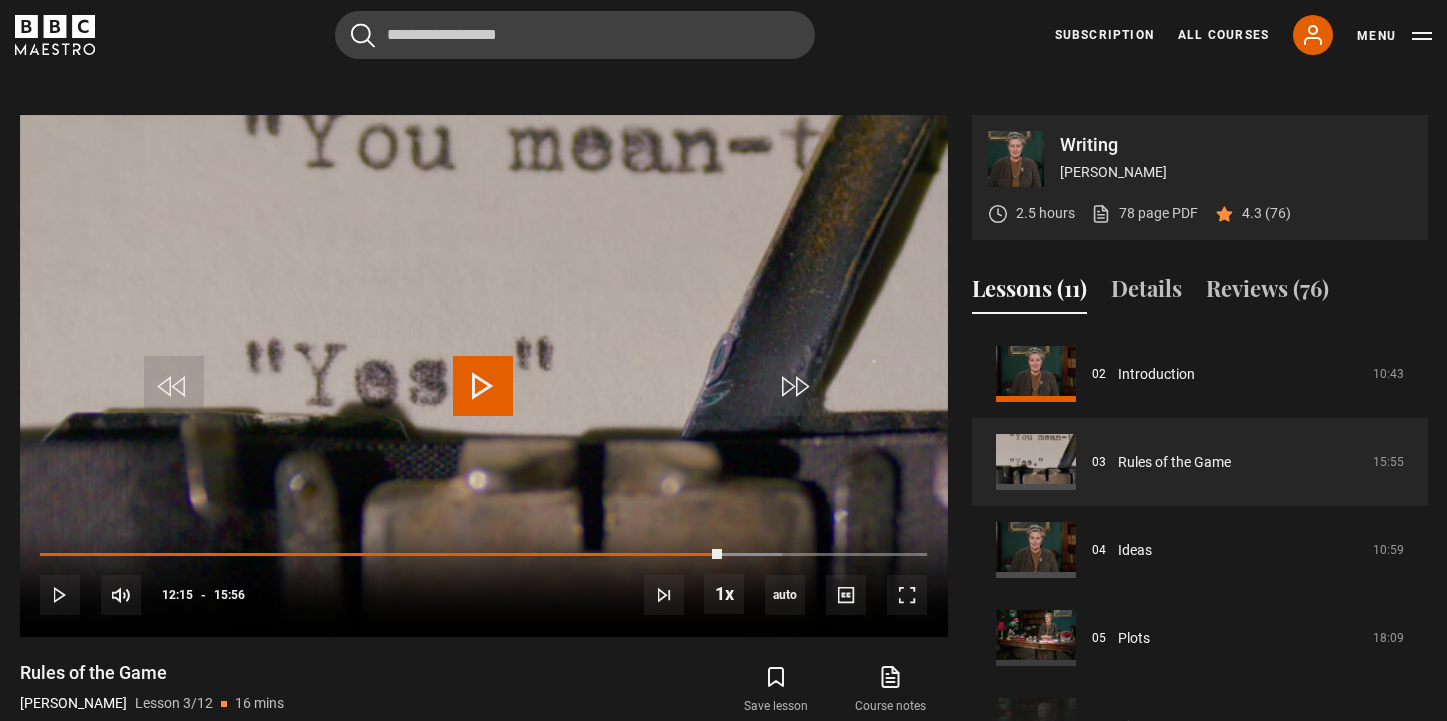 scroll, scrollTop: 755, scrollLeft: 0, axis: vertical 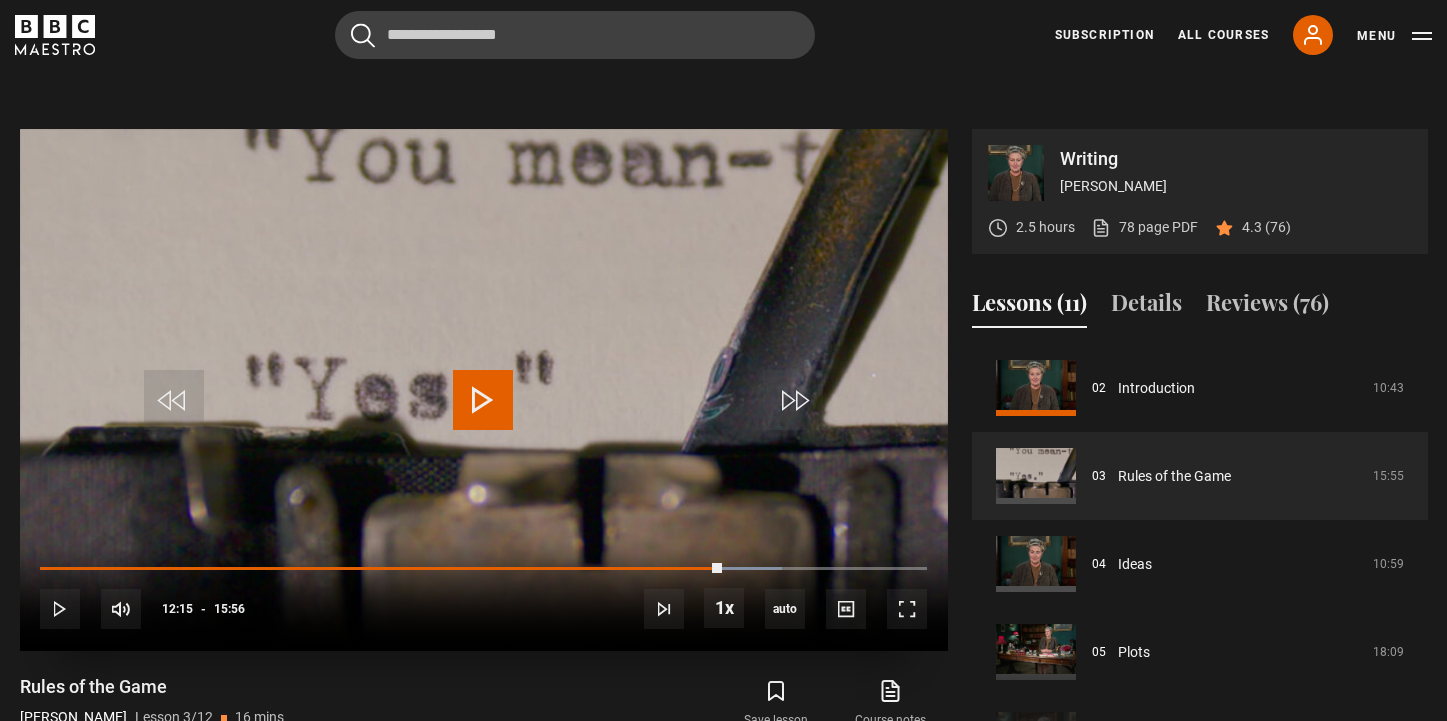 click at bounding box center (483, 400) 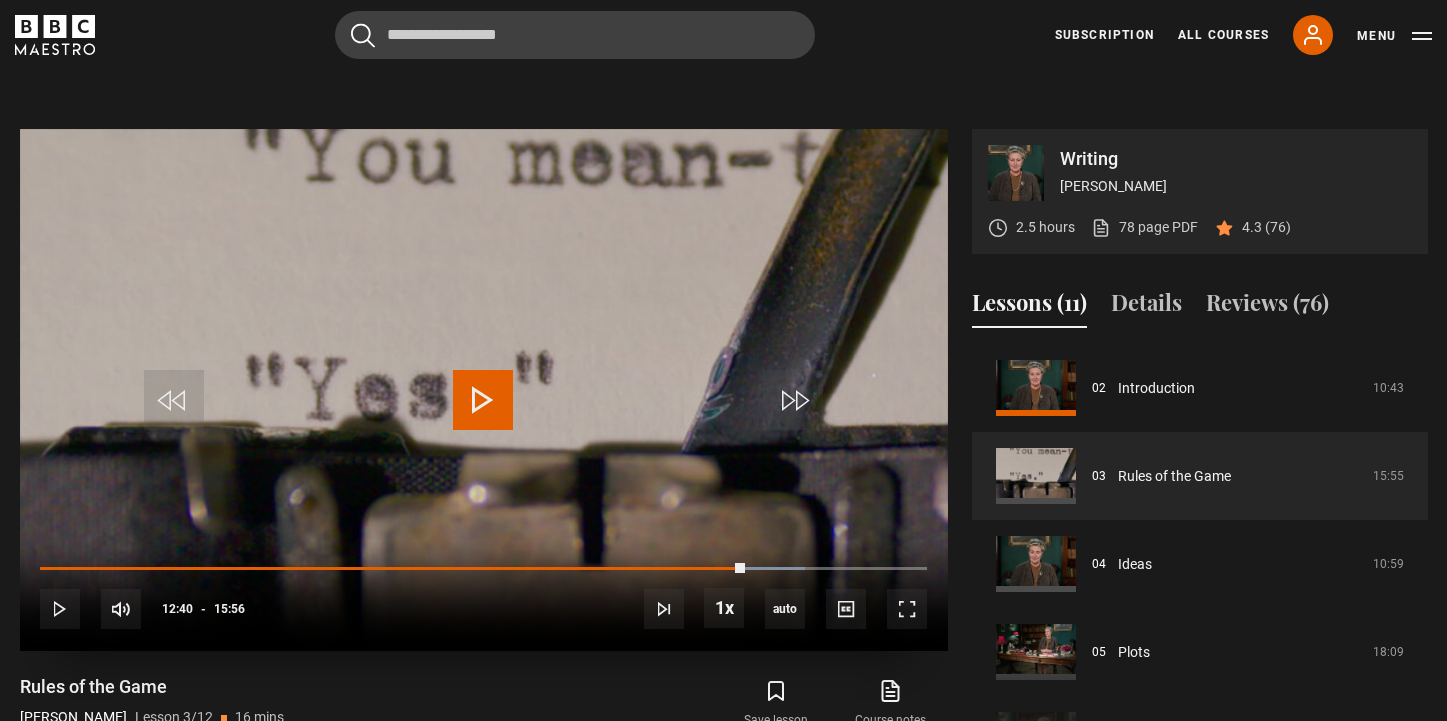 click at bounding box center [483, 400] 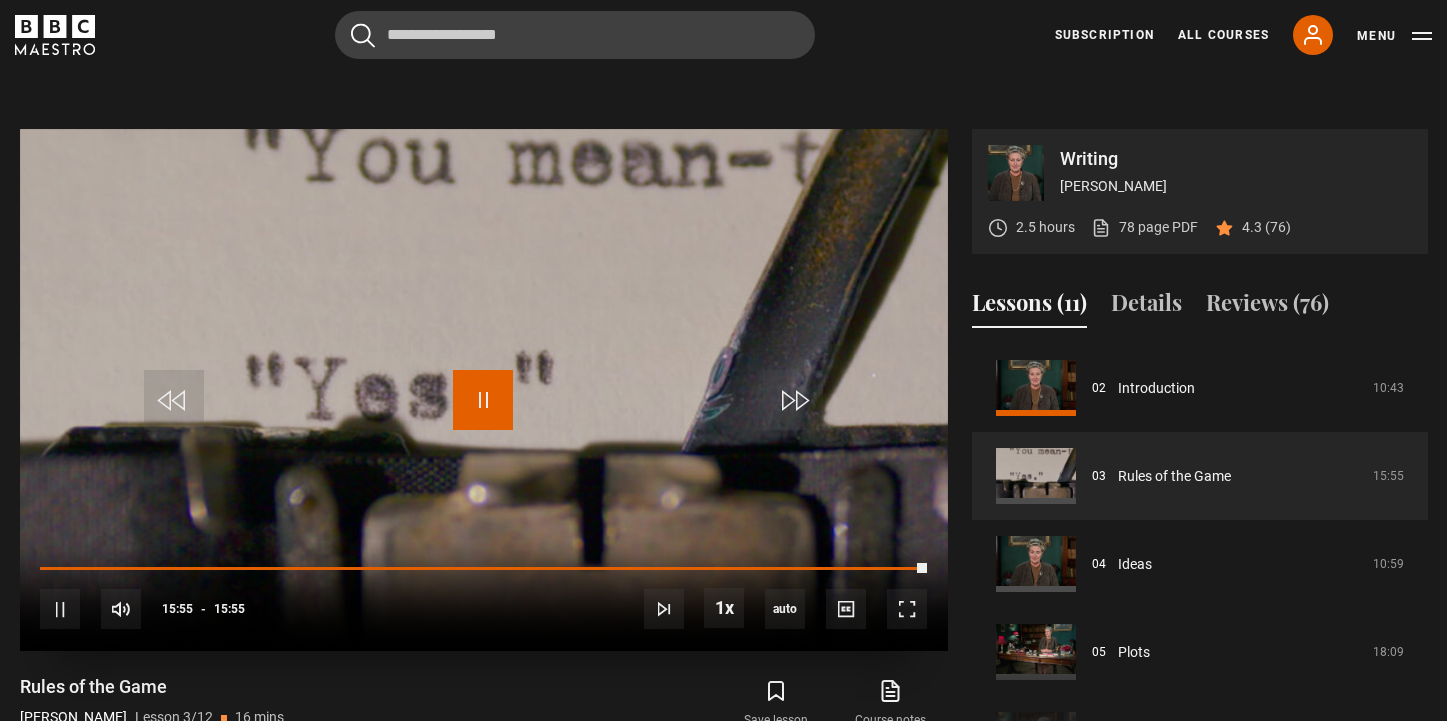 click on "Video Player is loading. Play Lesson Rules of the Game 10s Skip Back 10 seconds Pause 10s Skip Forward 10 seconds Loaded :  100.00% 15:11 15:55 Pause Mute Current Time  15:55 - Duration  15:55
[PERSON_NAME]
Lesson 3
Rules of the Game
1x Playback Rate 2x 1.5x 1x , selected 0.5x auto Quality 360p 720p 1080p Auto , selected Captions captions off , selected English  Captions This is a modal window.
Lesson Completed
Up next
Ideas
Cancel
Do you want to save this lesson?
Save lesson" at bounding box center [484, 390] 